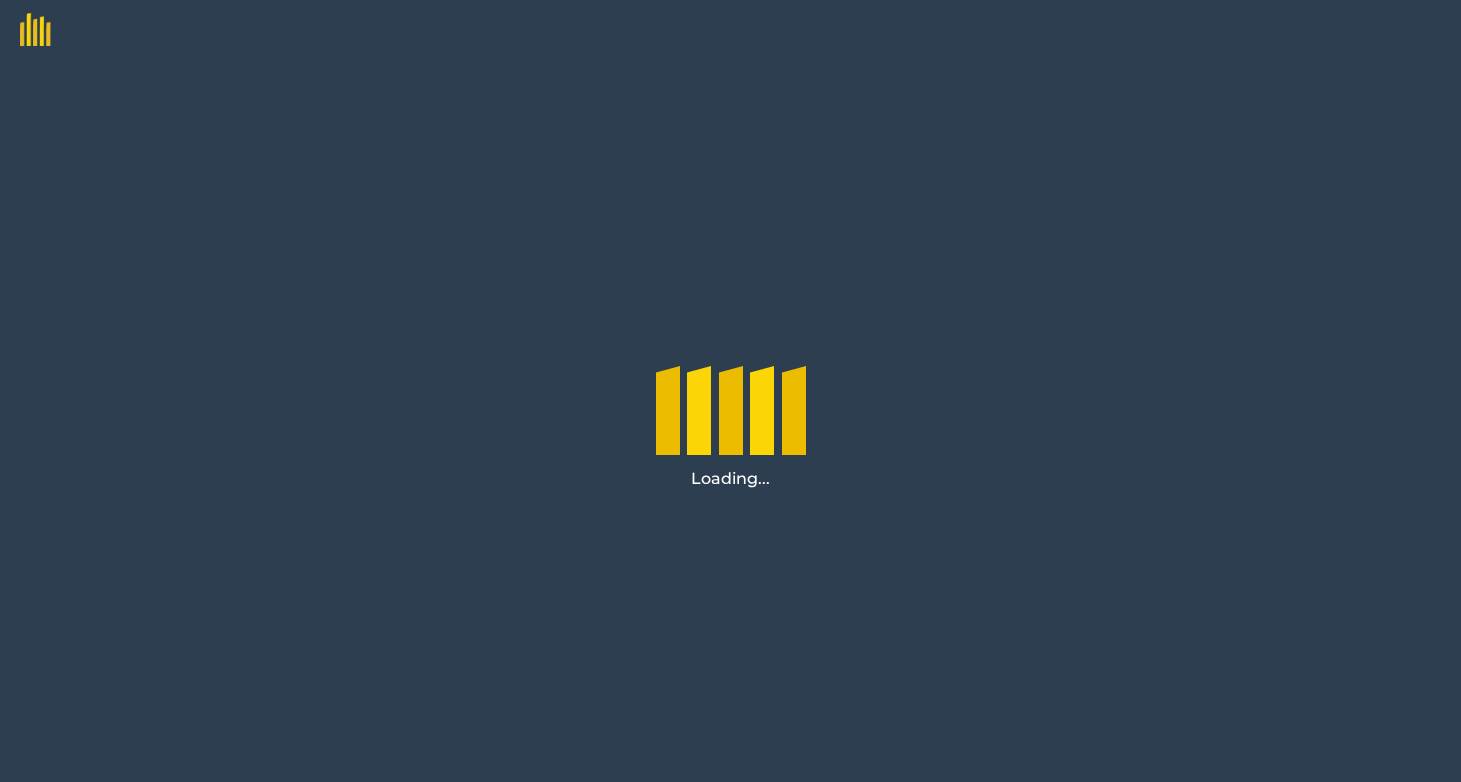 scroll, scrollTop: 0, scrollLeft: 0, axis: both 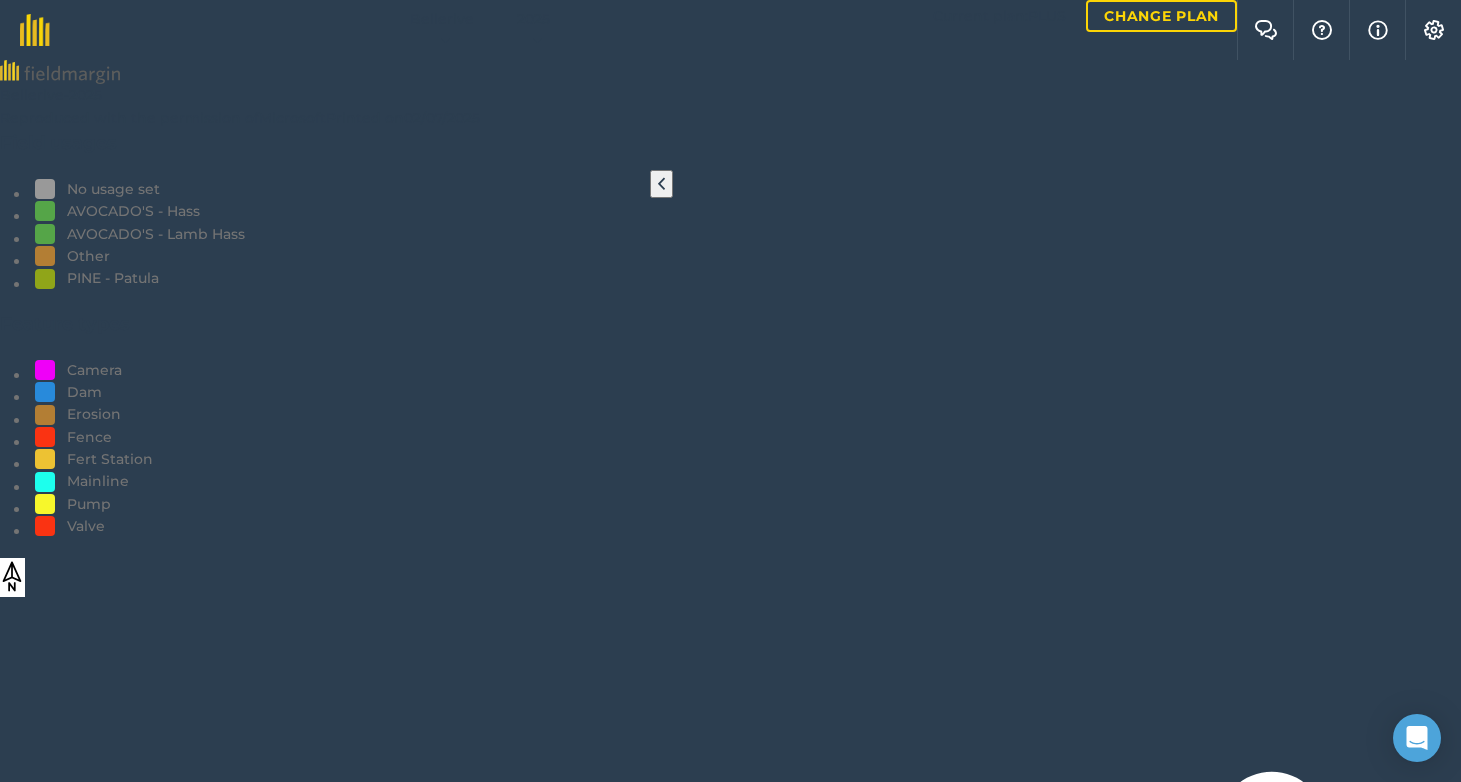 click on "Fruit removal" at bounding box center (49, 14613) 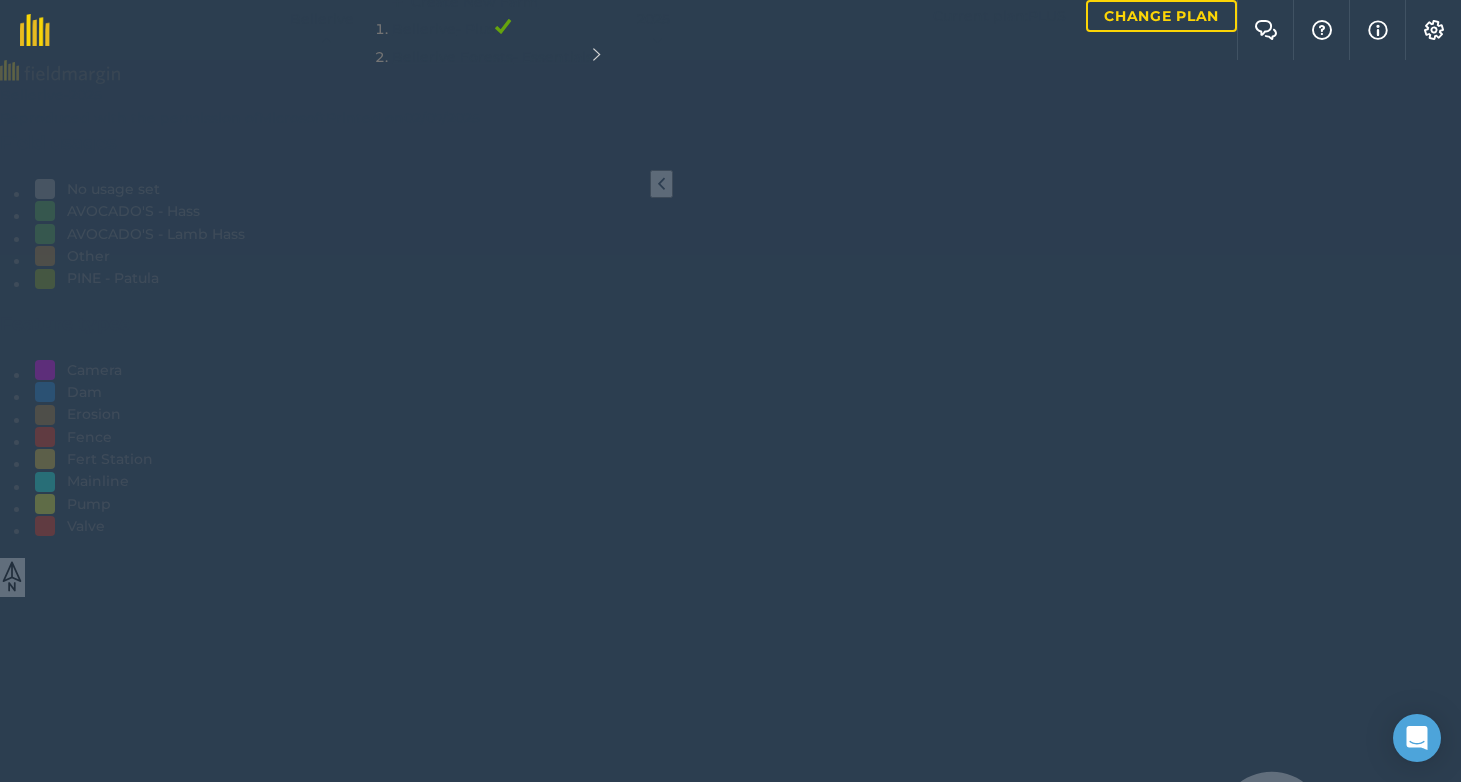click on "Bellerive Forests  - Essentials" at bounding box center [496, 57] 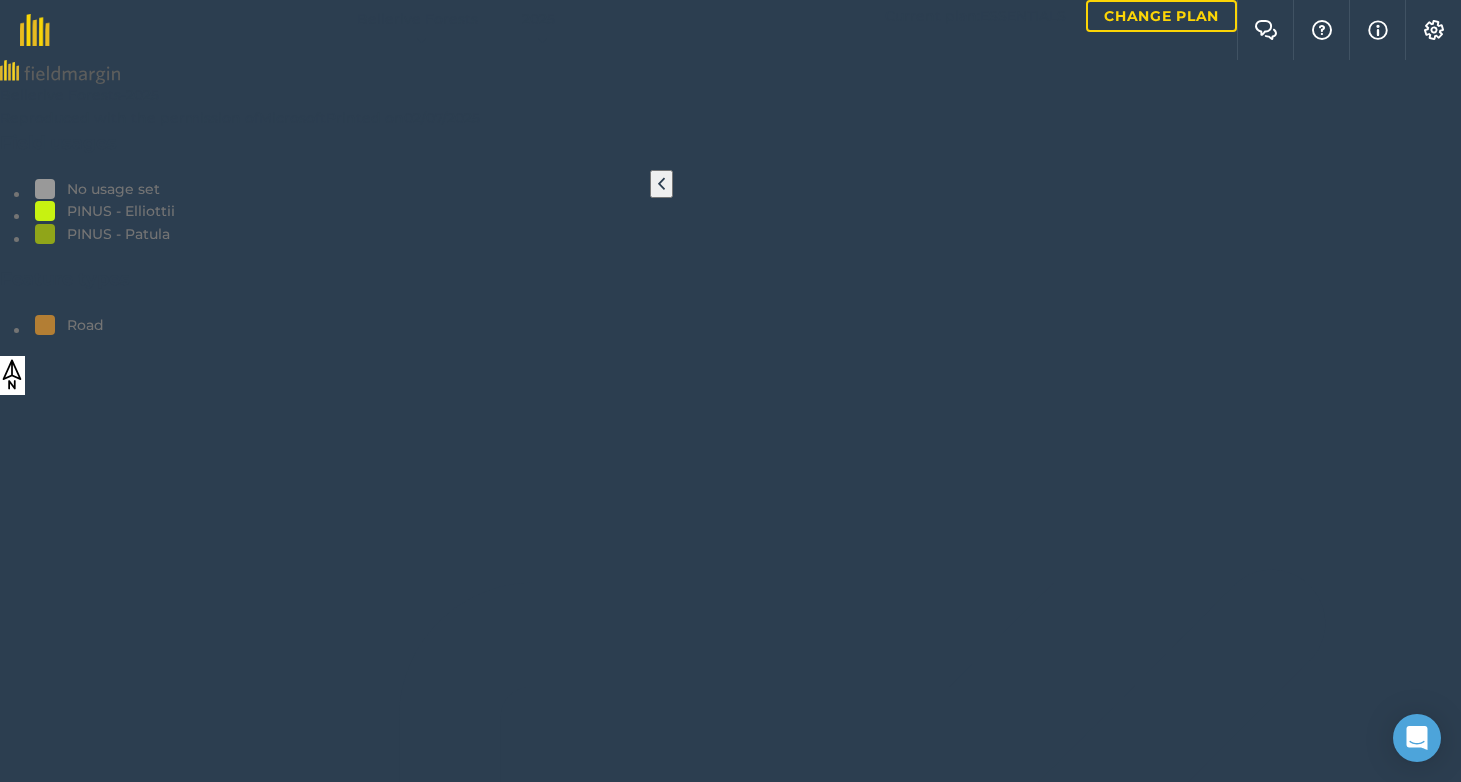click at bounding box center [661, 184] 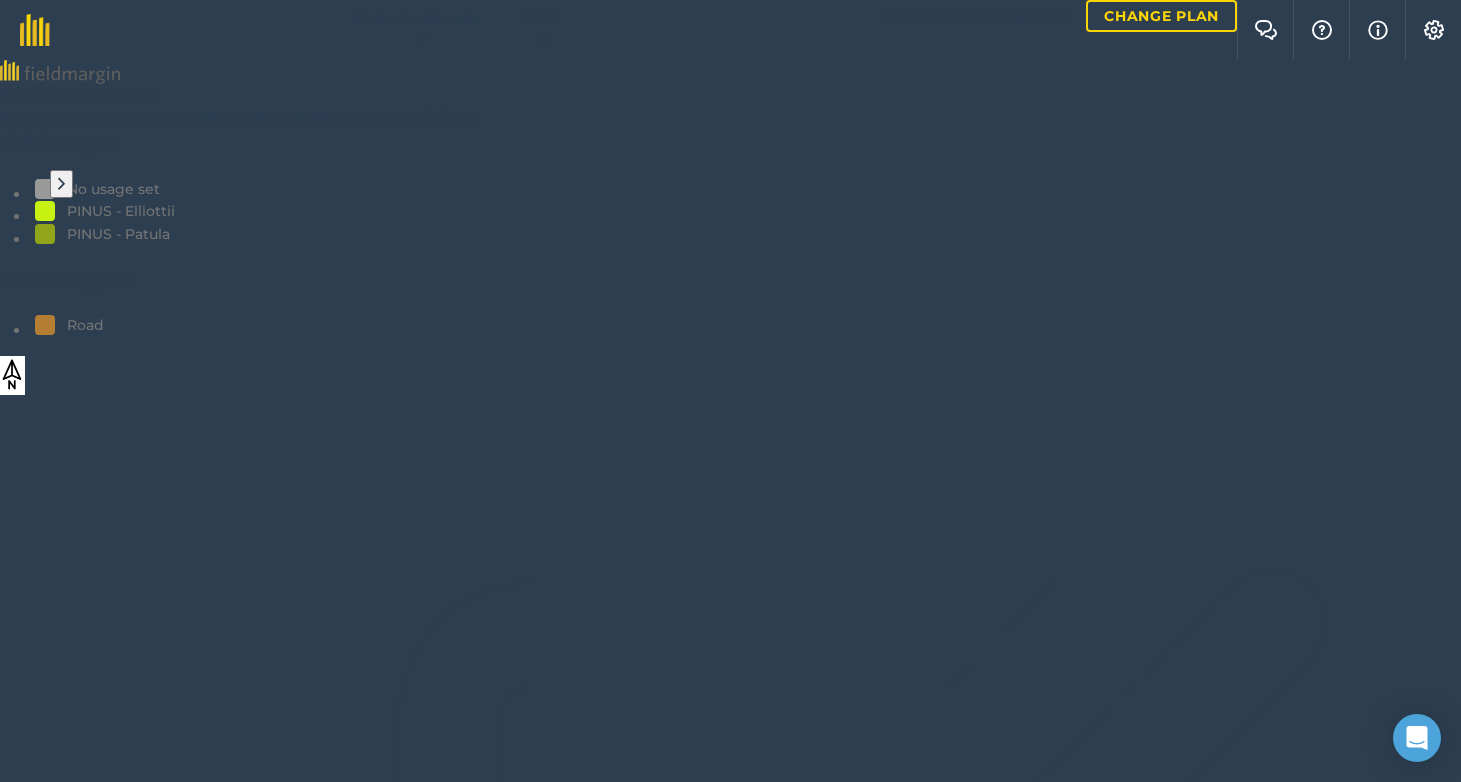 click at bounding box center (730, 1177) 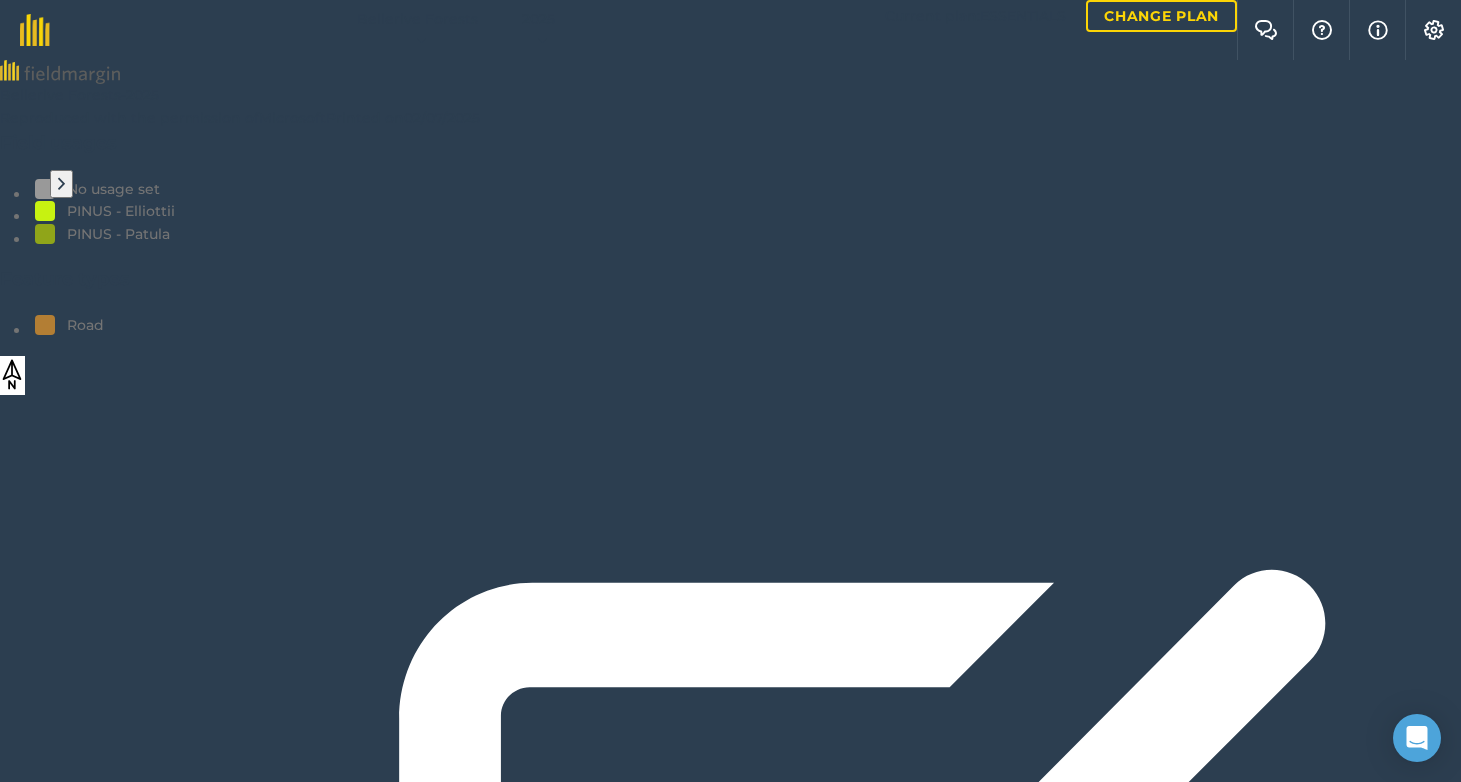 click at bounding box center (61, 184) 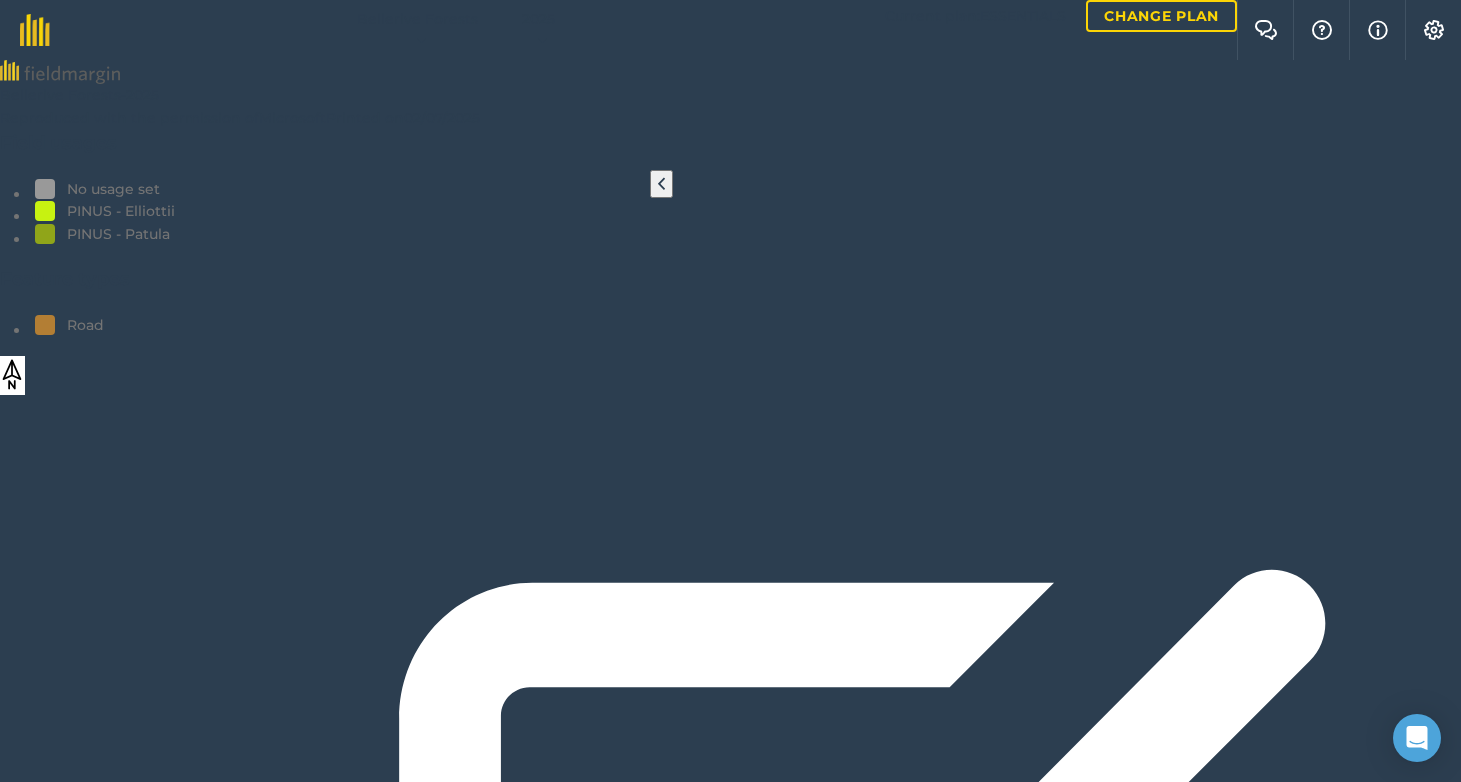 scroll, scrollTop: 0, scrollLeft: 0, axis: both 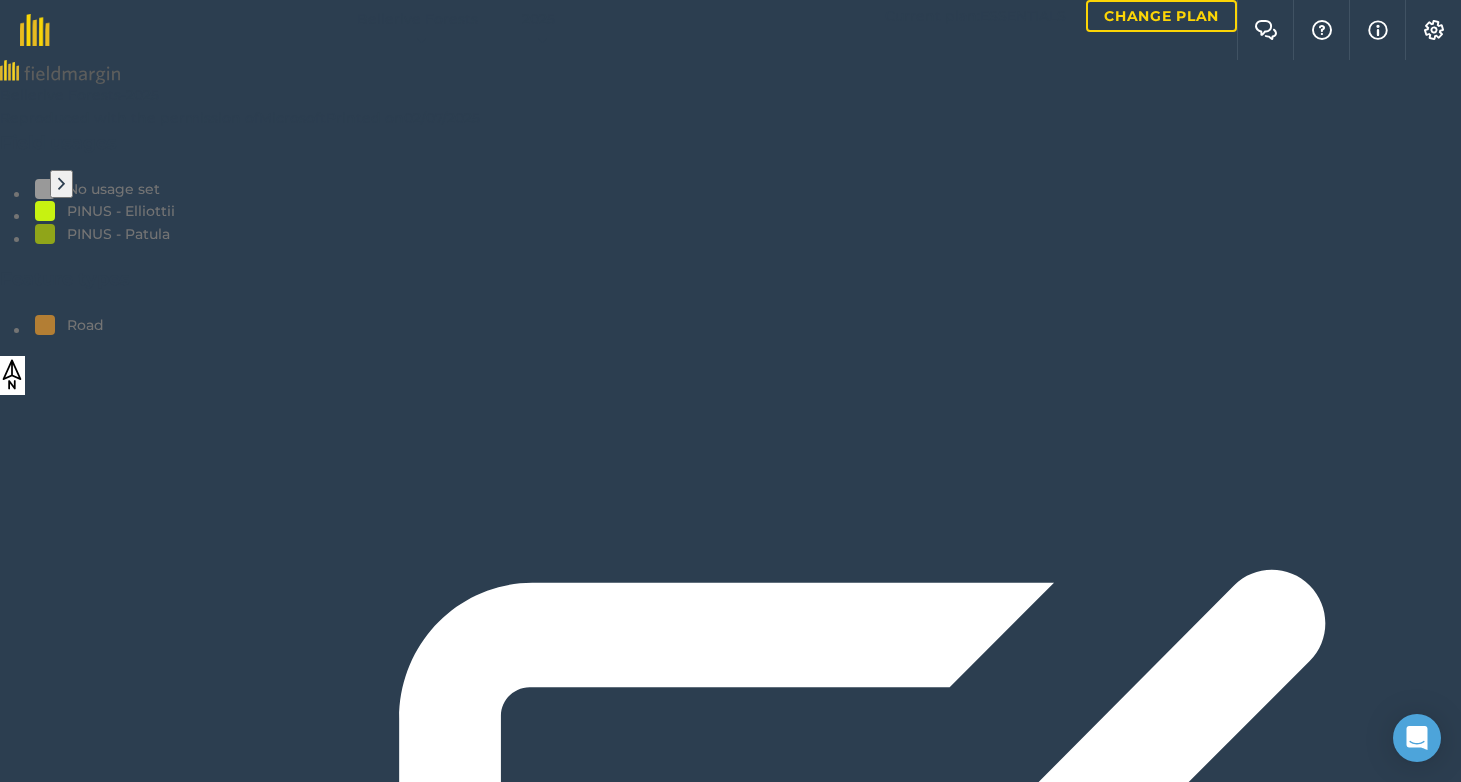 click at bounding box center (28, 2013) 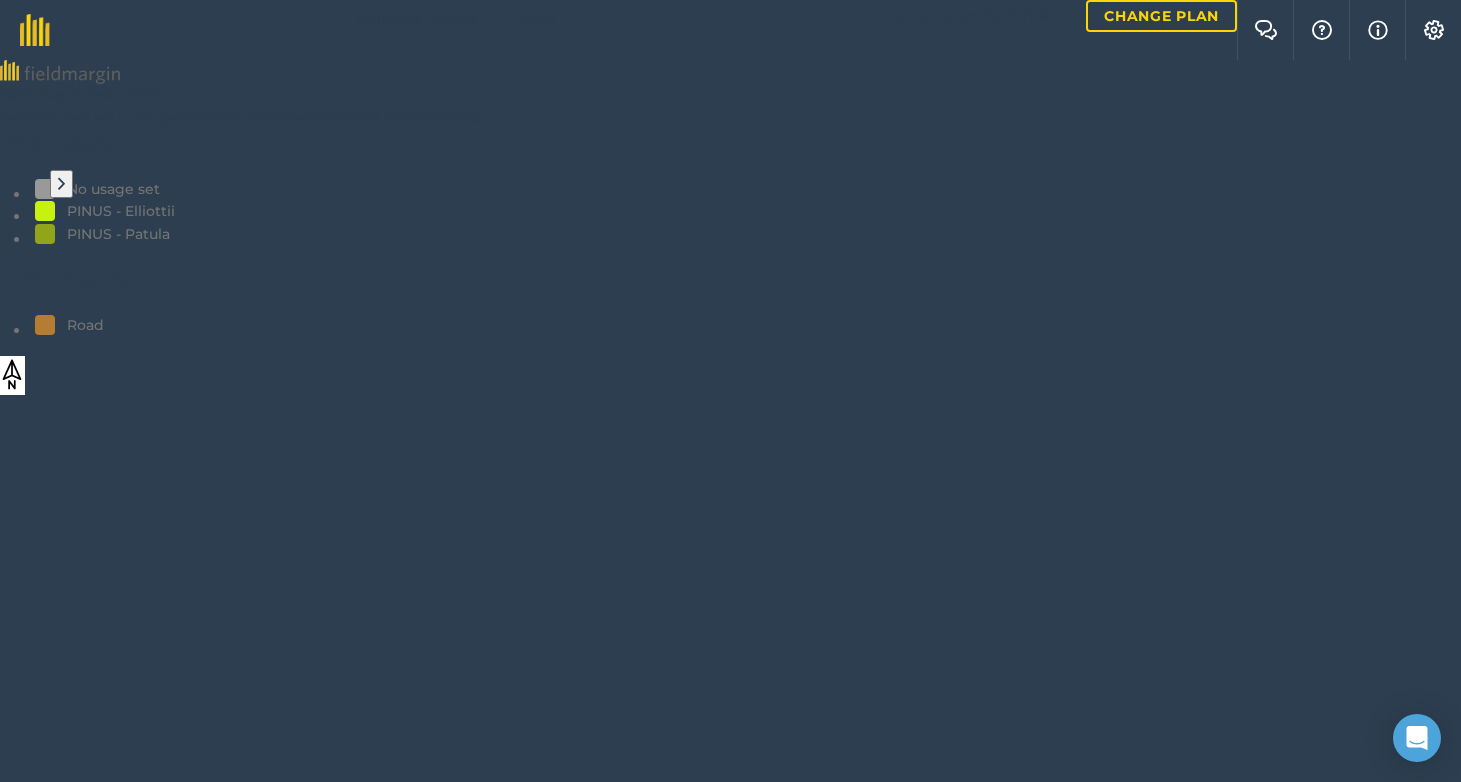 click at bounding box center (730, 1177) 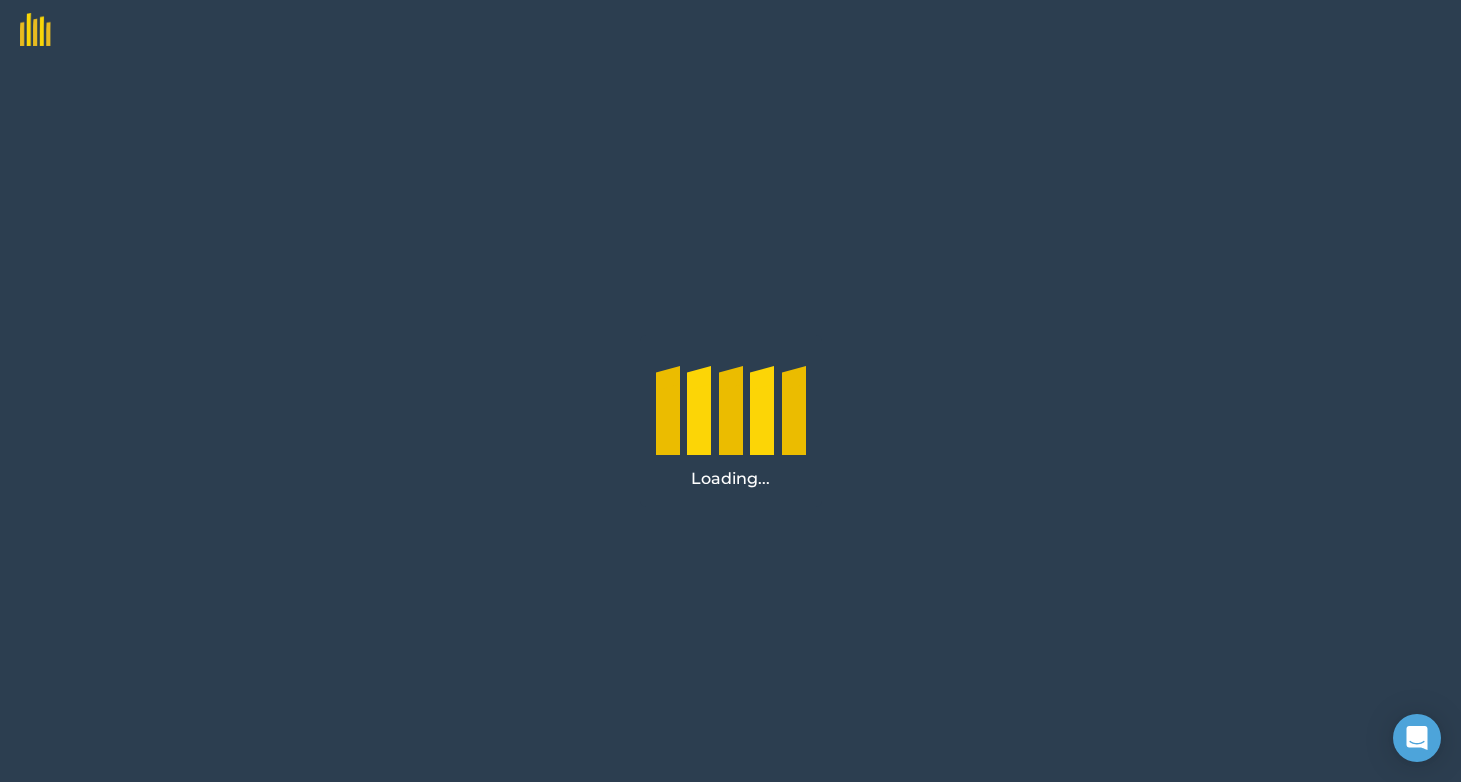 scroll, scrollTop: 0, scrollLeft: 0, axis: both 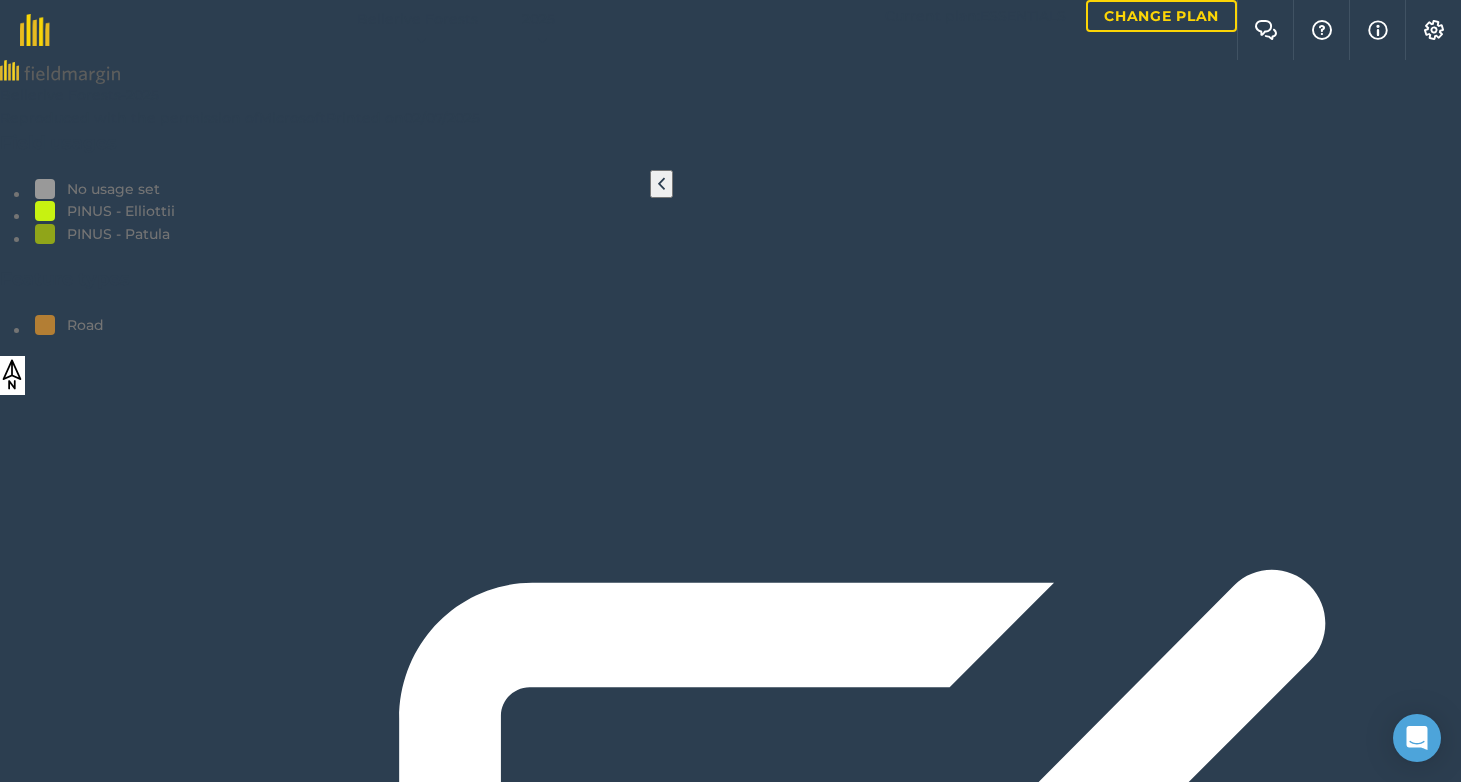 click on "Activity" at bounding box center (730, 1187) 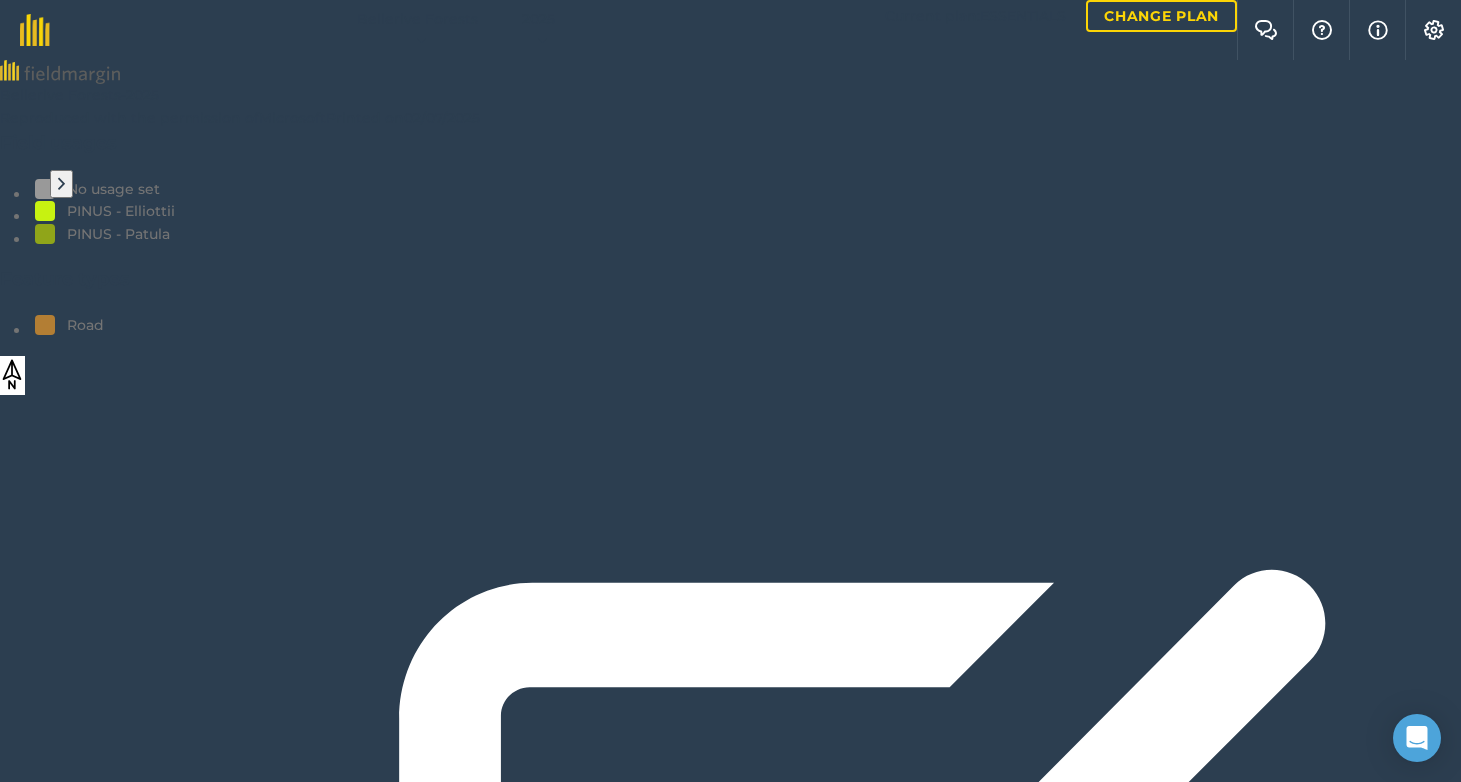 click at bounding box center [61, 184] 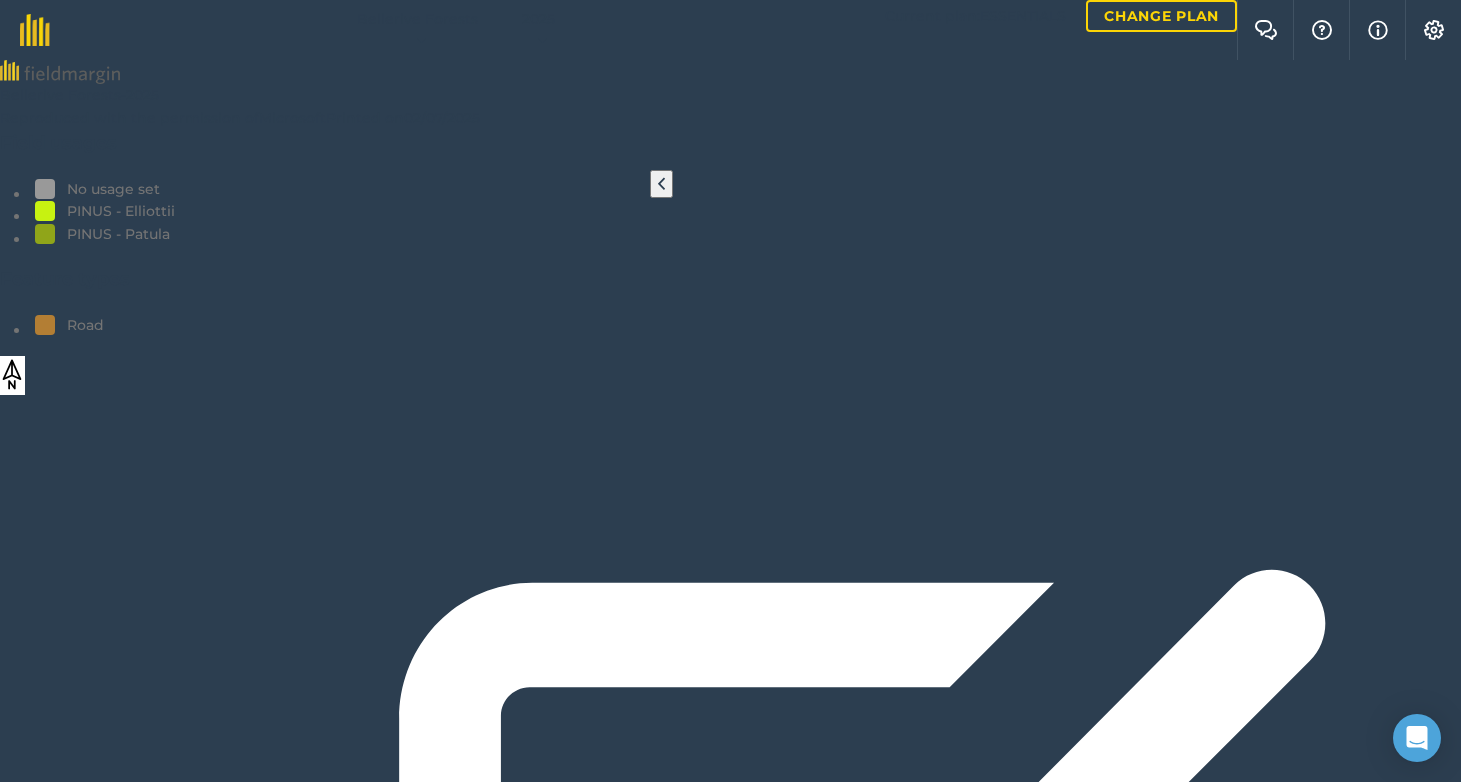 click at bounding box center [661, 184] 